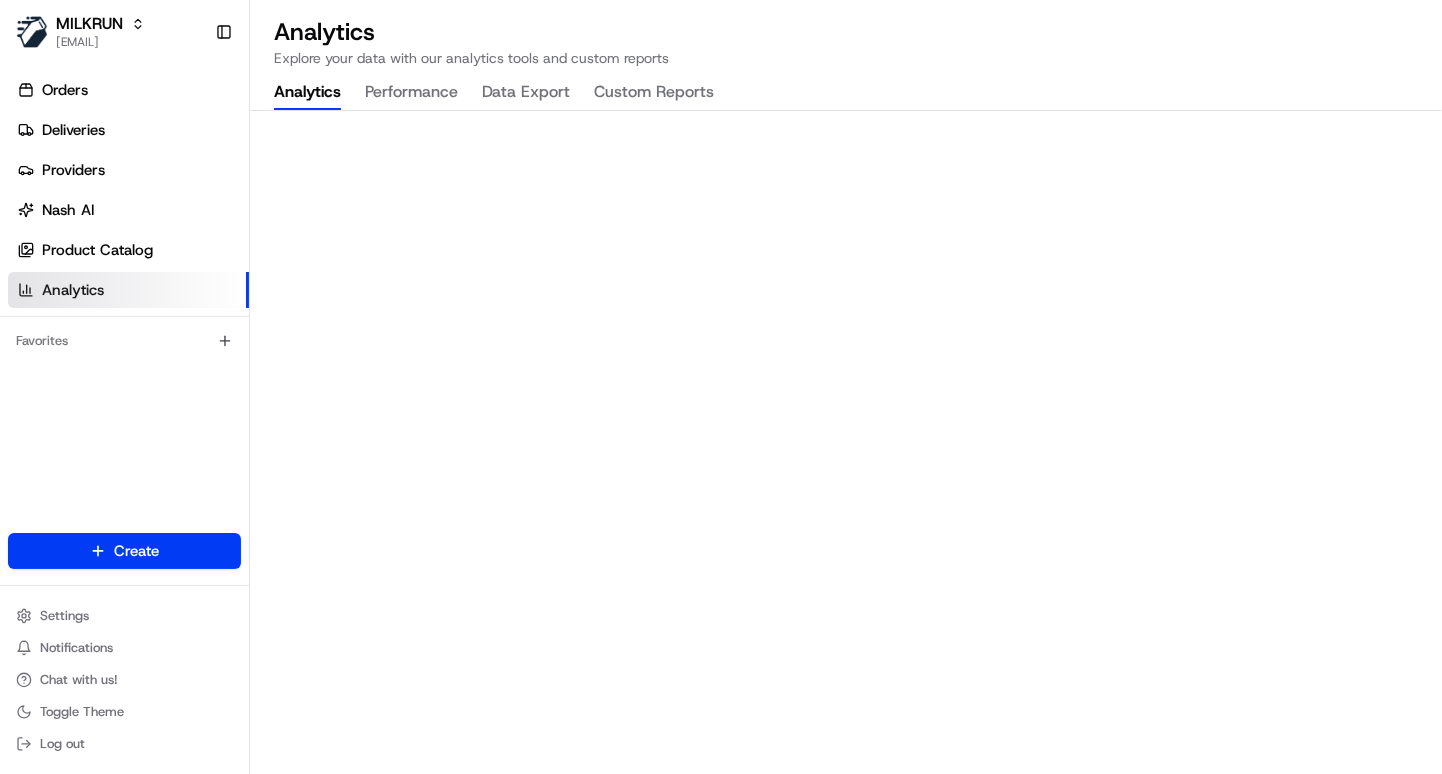 scroll, scrollTop: 0, scrollLeft: 0, axis: both 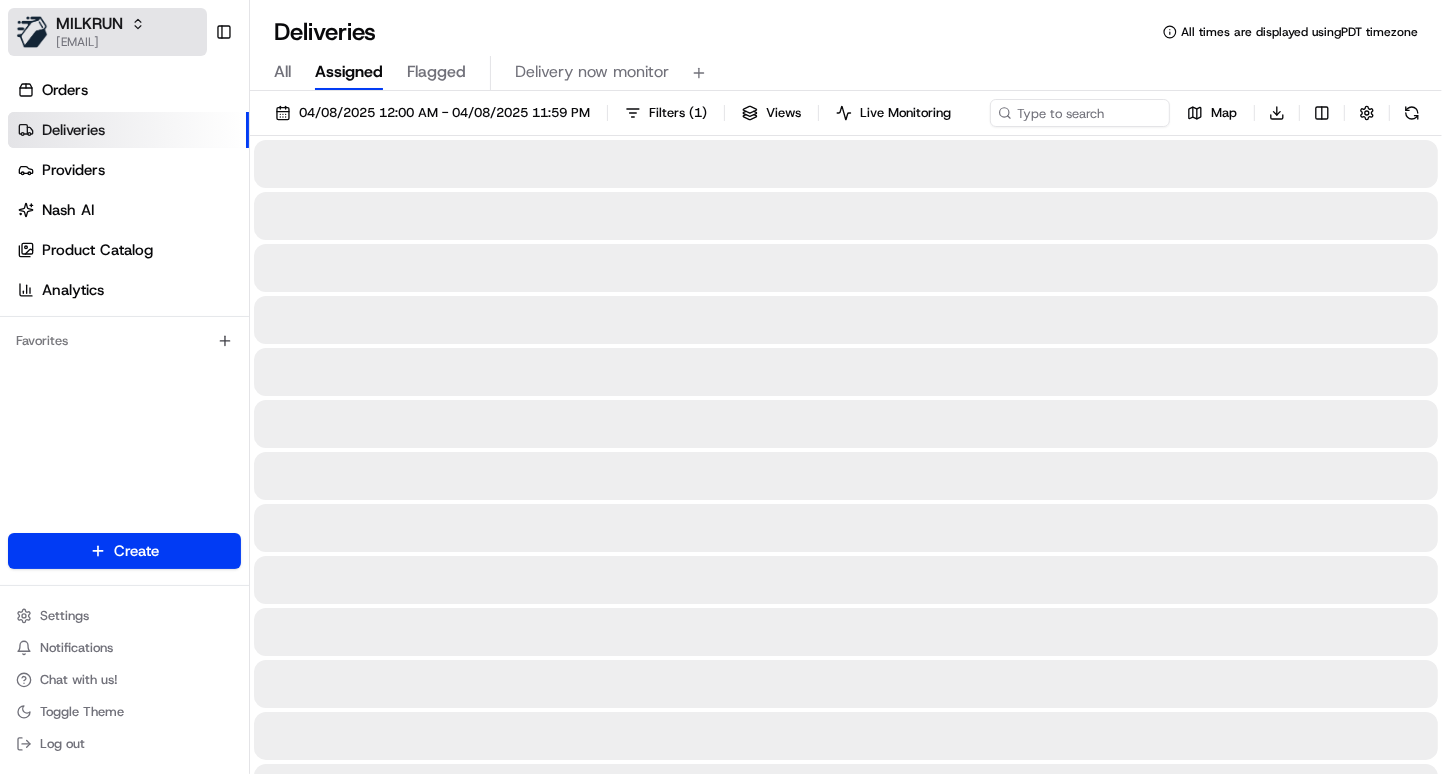 click on "MILKRUN [EMAIL]" at bounding box center [107, 32] 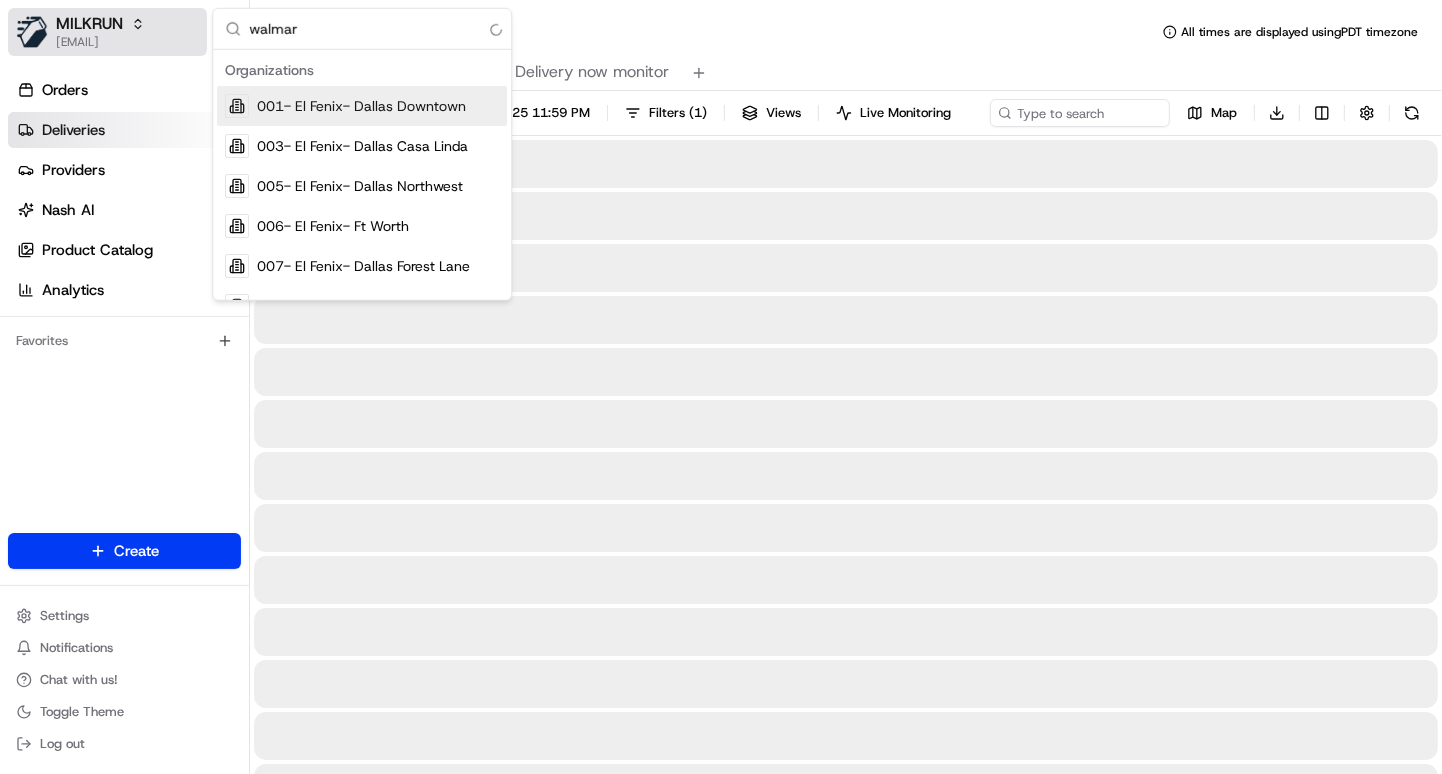 type on "walmart" 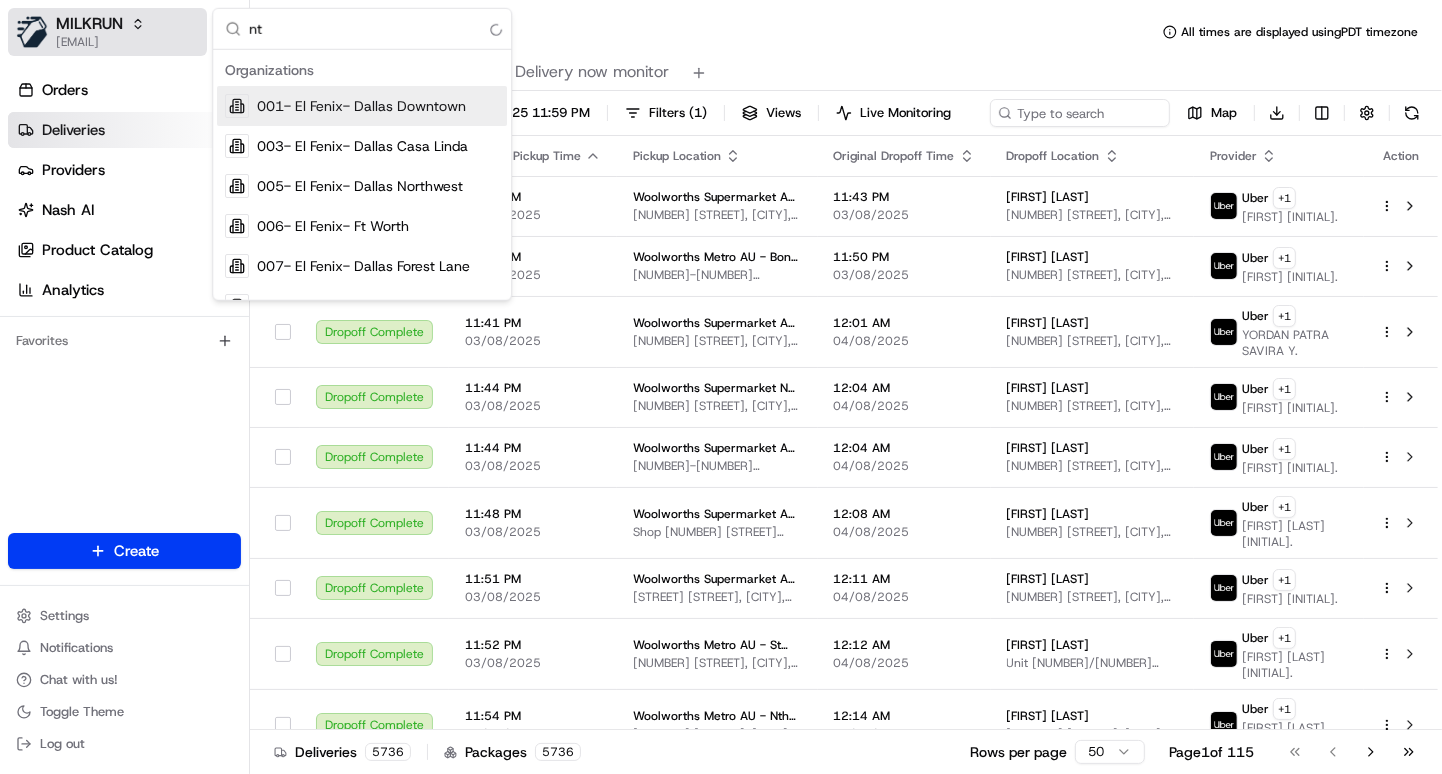 type on "ntg" 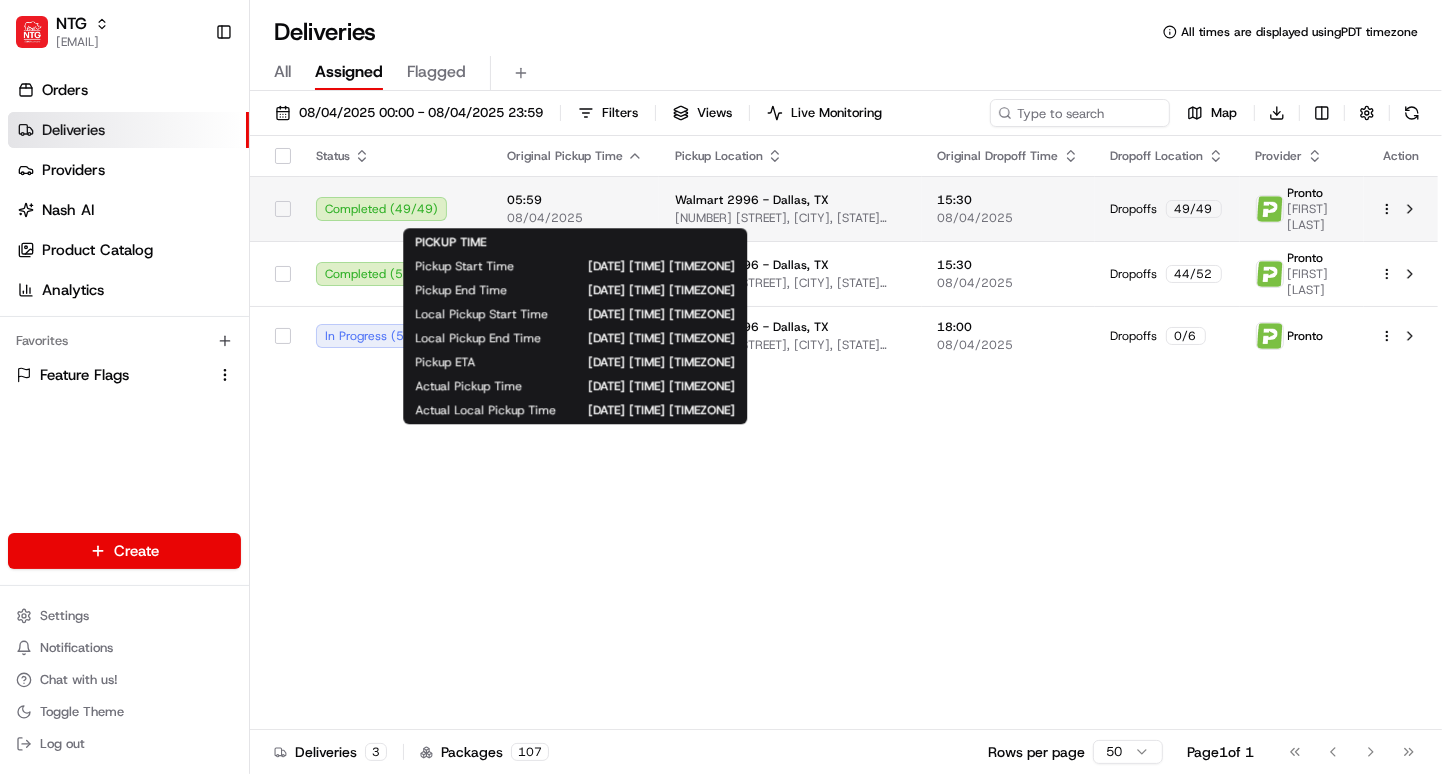 click on "05:59" at bounding box center (575, 200) 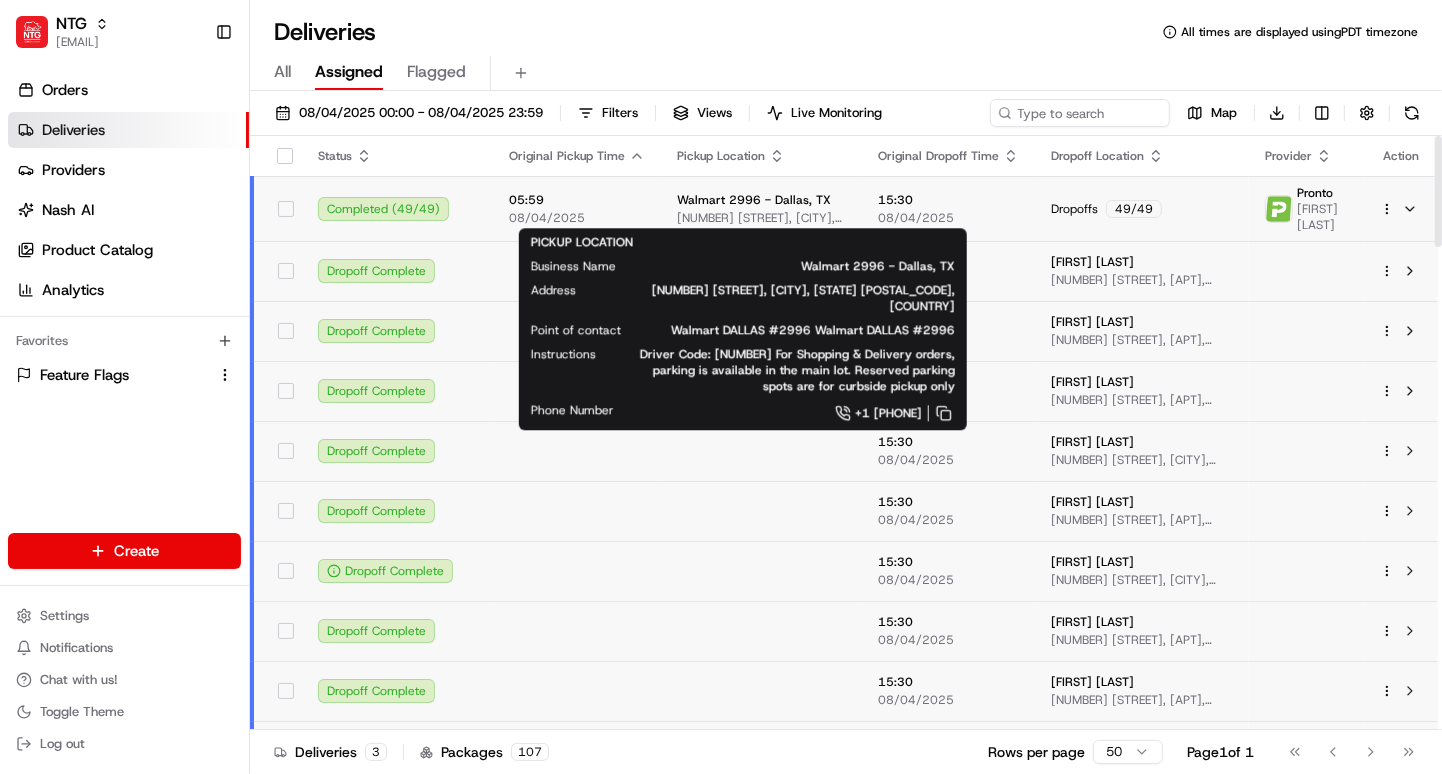 click on "Walmart 2996 - Dallas, TX" at bounding box center [754, 200] 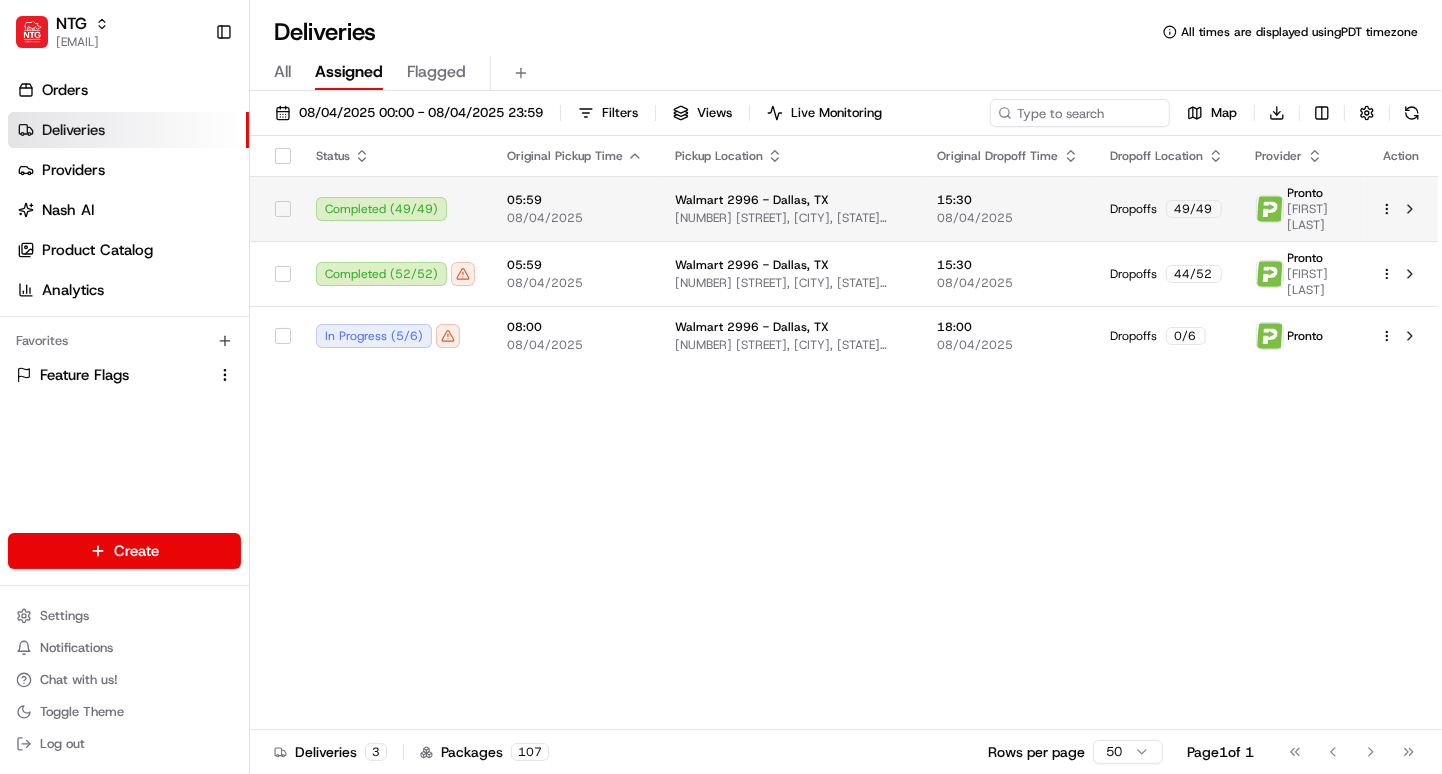 click on "Completed ( 49 / 49 )" at bounding box center (395, 209) 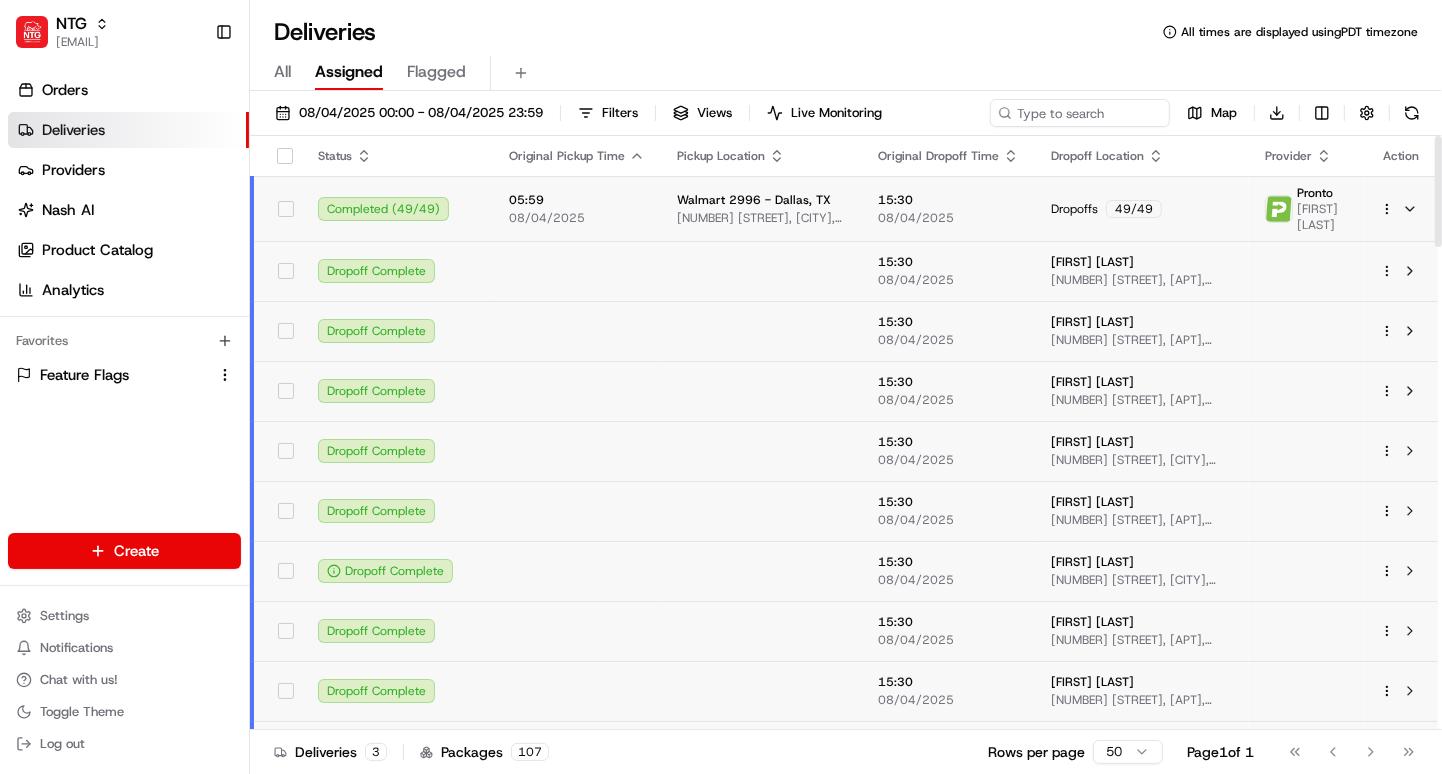 click on "Completed ( 49 / 49 )" at bounding box center [397, 209] 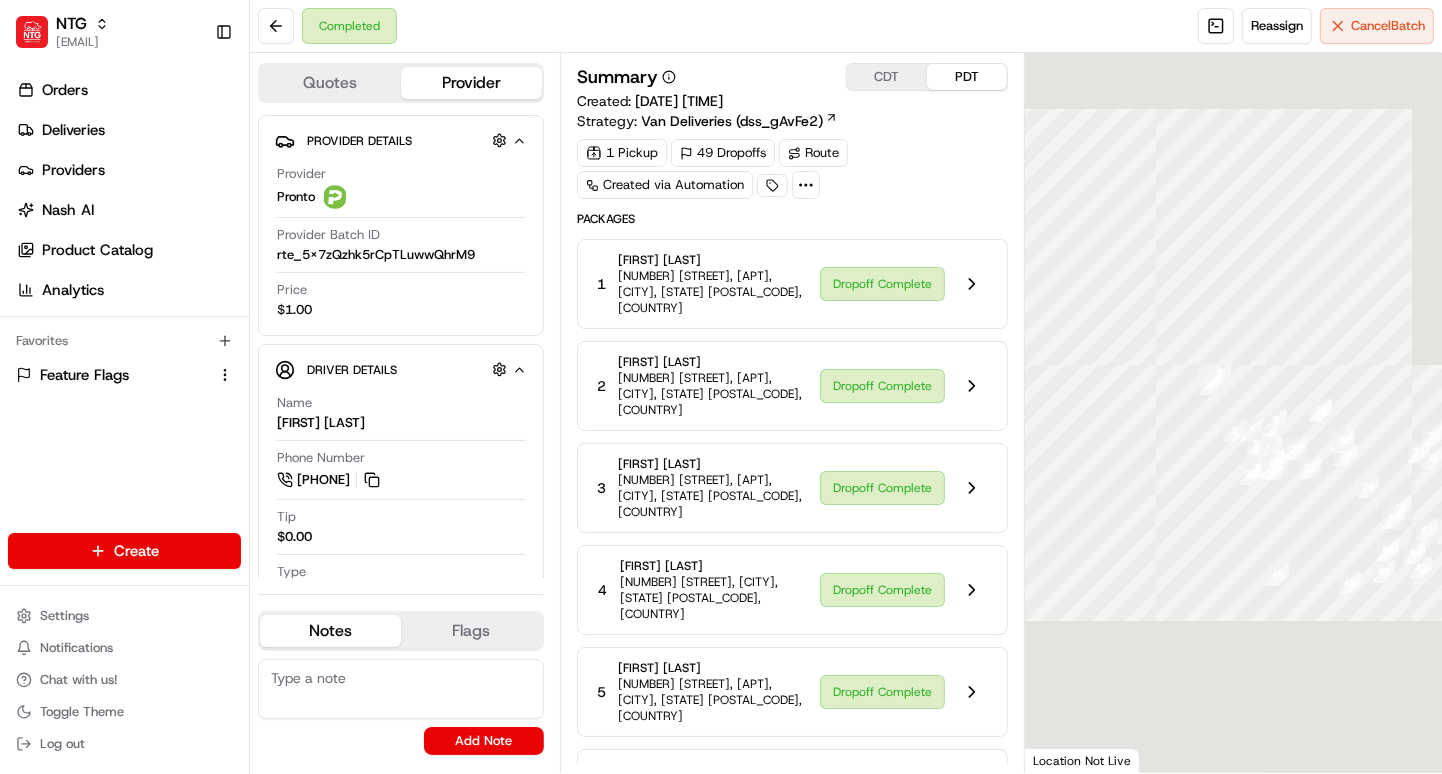 scroll, scrollTop: 0, scrollLeft: 0, axis: both 